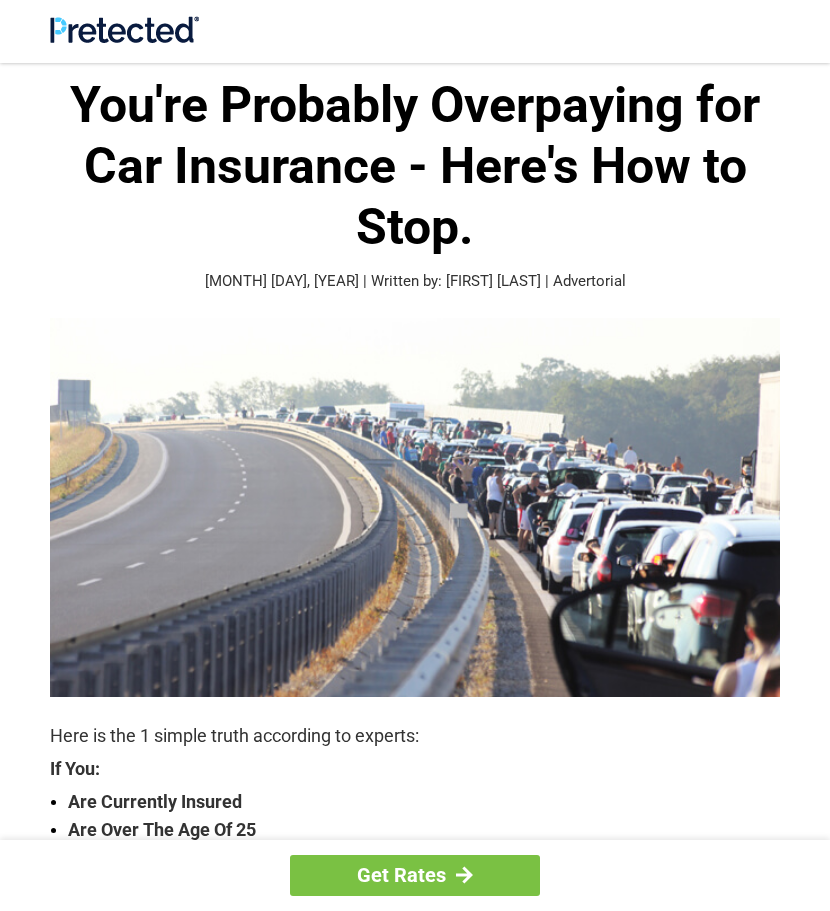 scroll, scrollTop: 0, scrollLeft: 0, axis: both 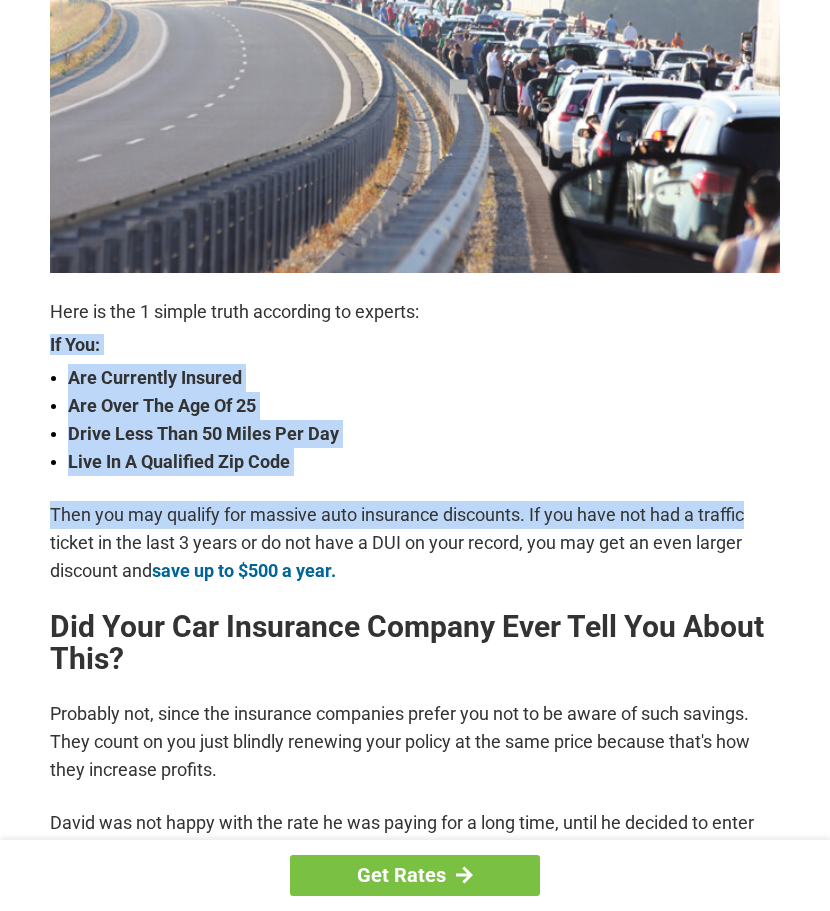 drag, startPoint x: 789, startPoint y: 285, endPoint x: 759, endPoint y: 484, distance: 201.2486 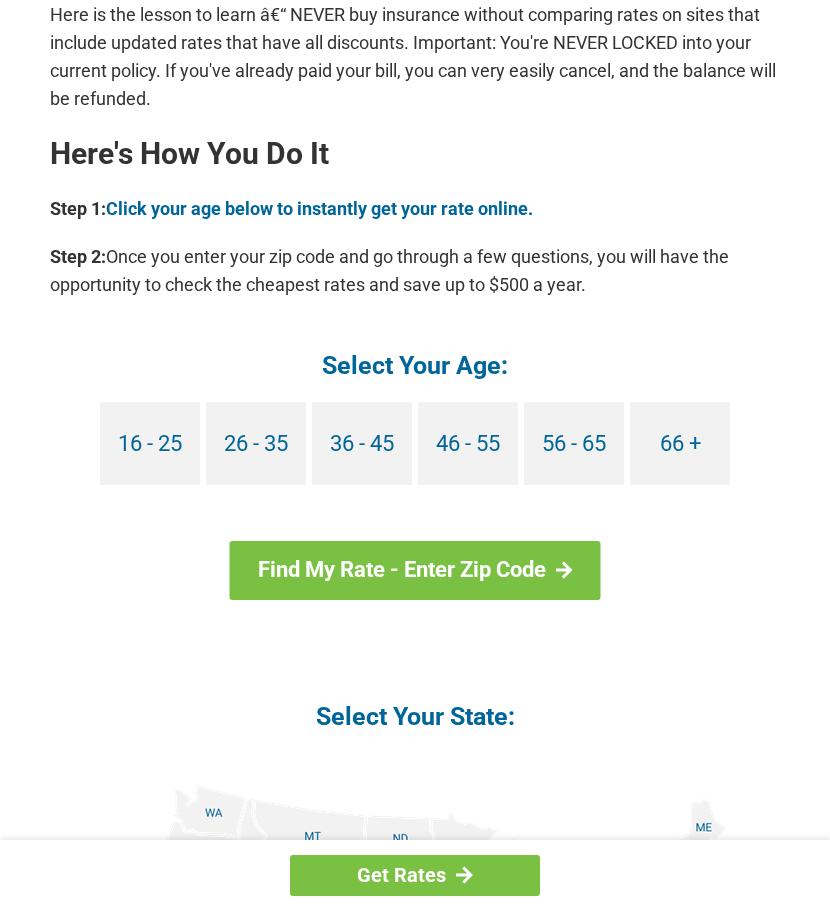 scroll, scrollTop: 1832, scrollLeft: 0, axis: vertical 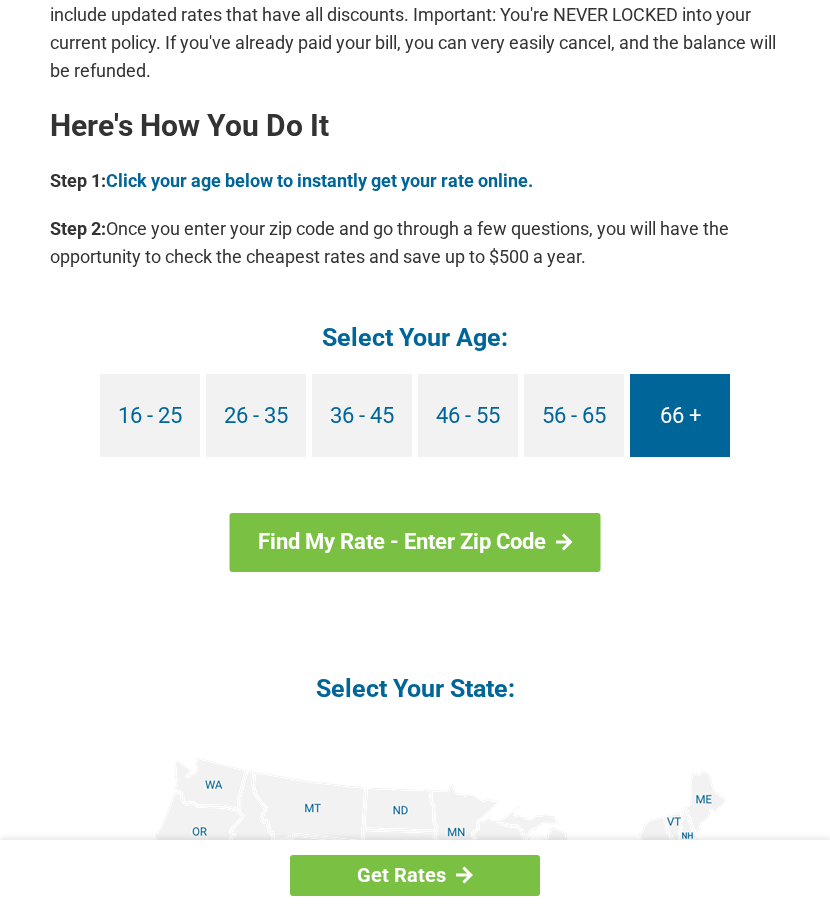 click on "66 +" at bounding box center [680, 415] 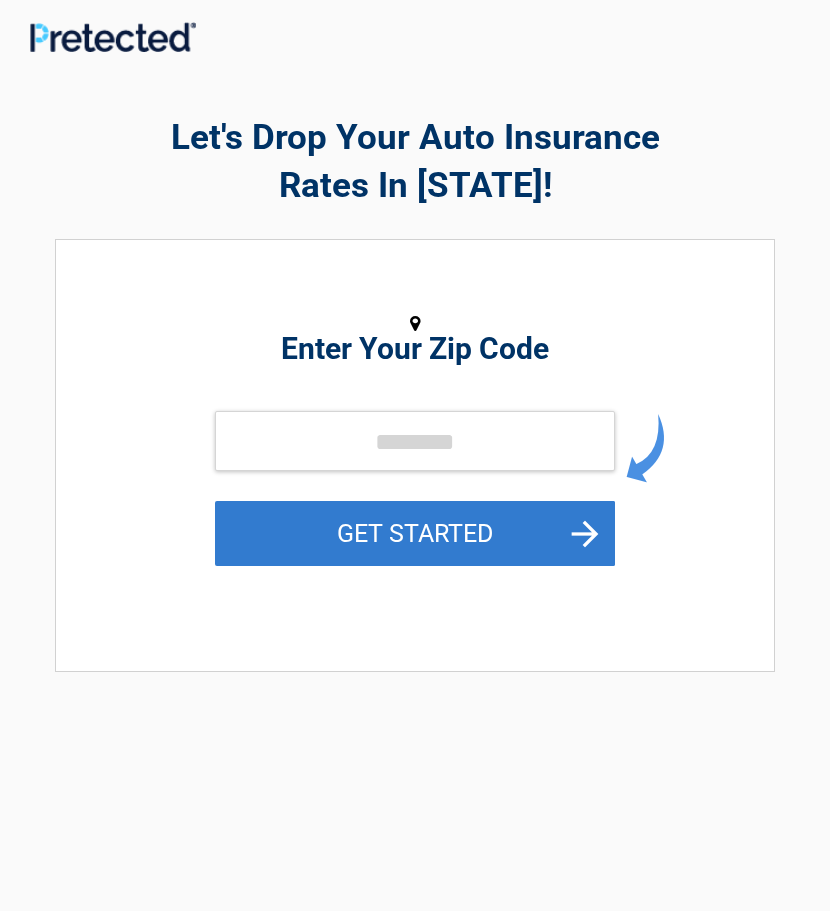 scroll, scrollTop: 0, scrollLeft: 0, axis: both 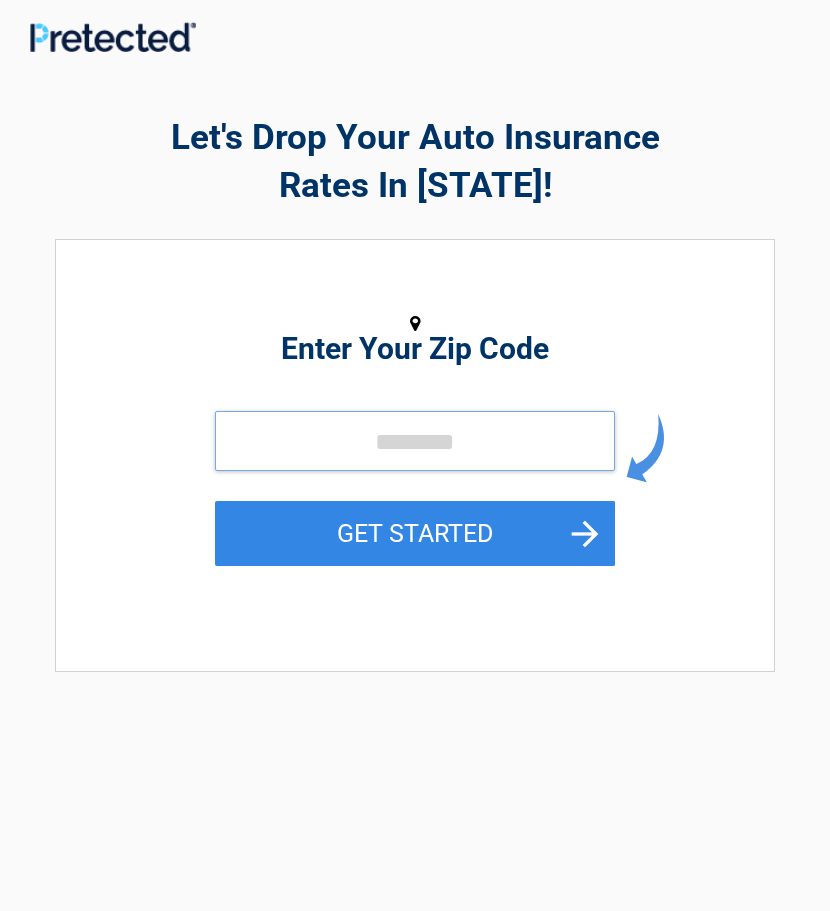 click at bounding box center (415, 441) 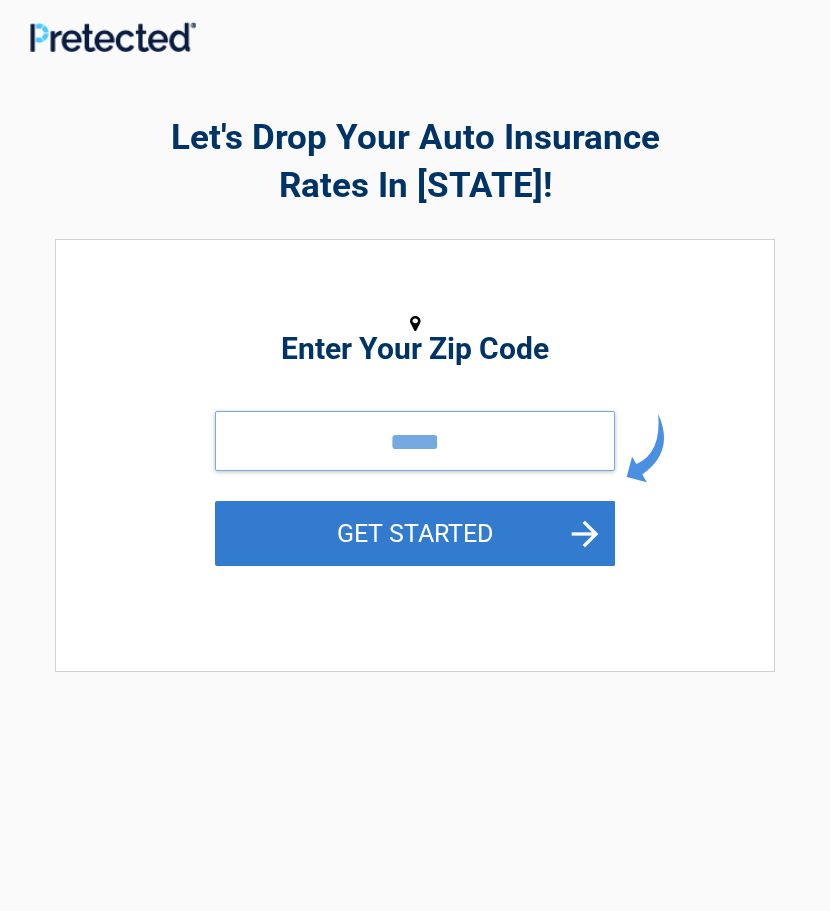 type on "*****" 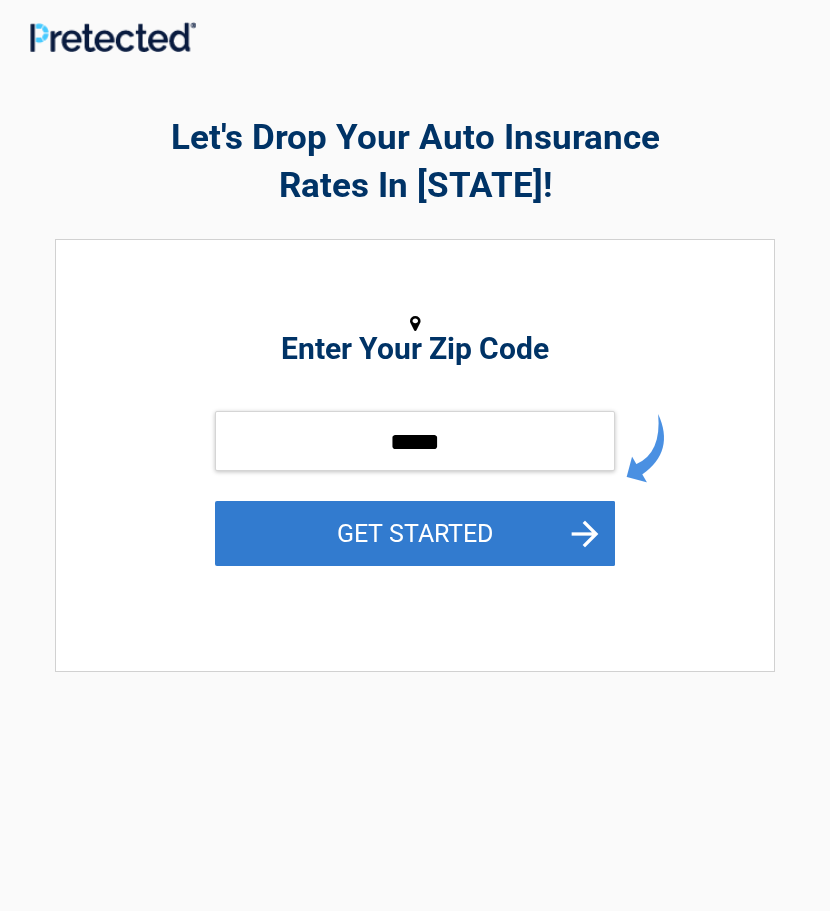 click on "GET STARTED" at bounding box center (415, 533) 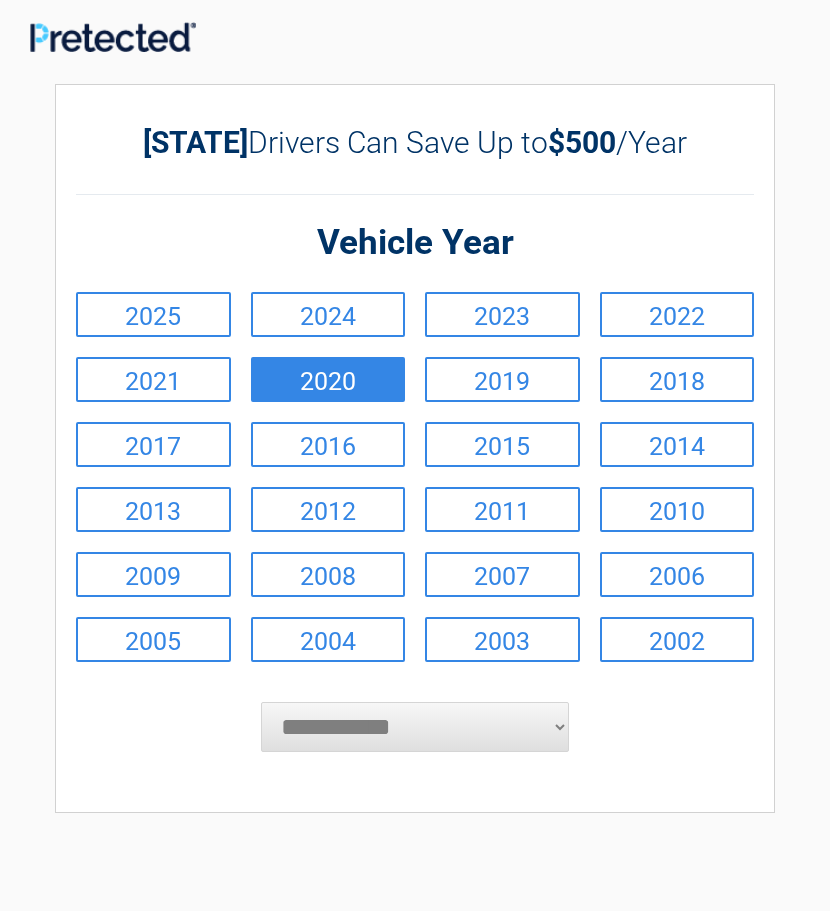 click on "2020" at bounding box center [328, 379] 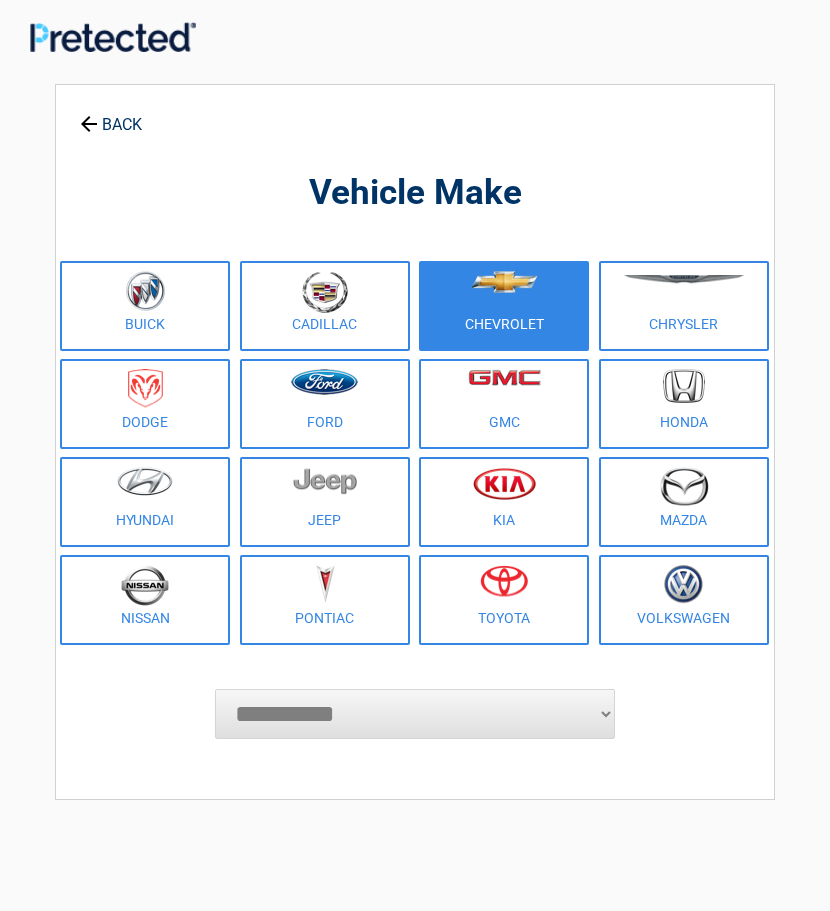 click at bounding box center (504, 293) 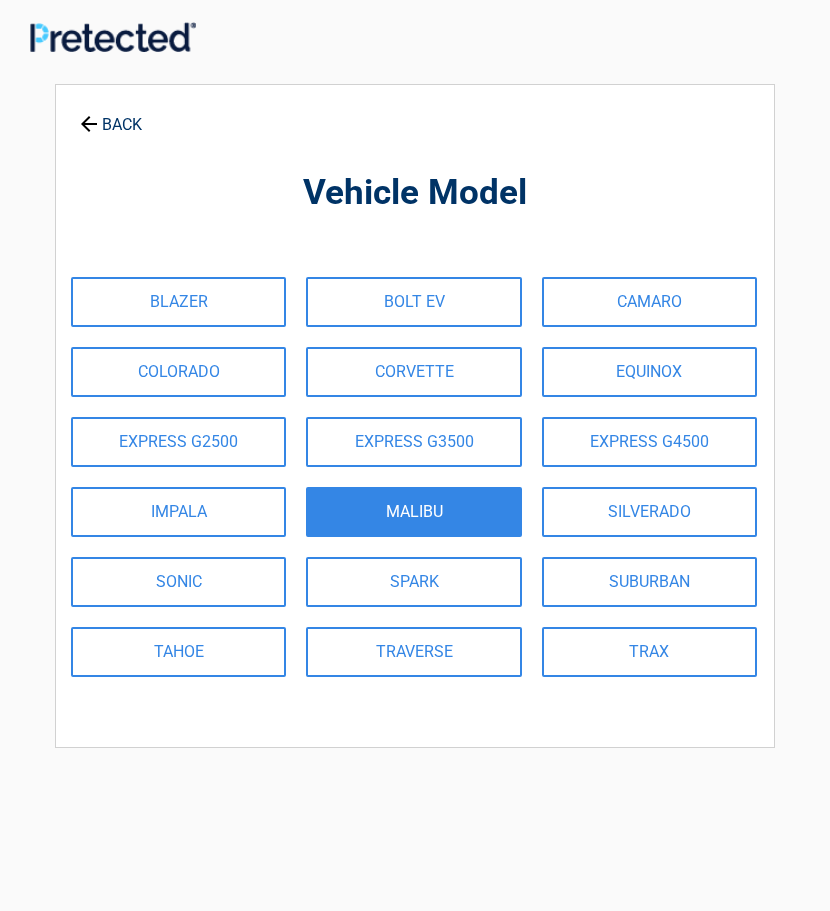 click on "MALIBU" at bounding box center [413, 512] 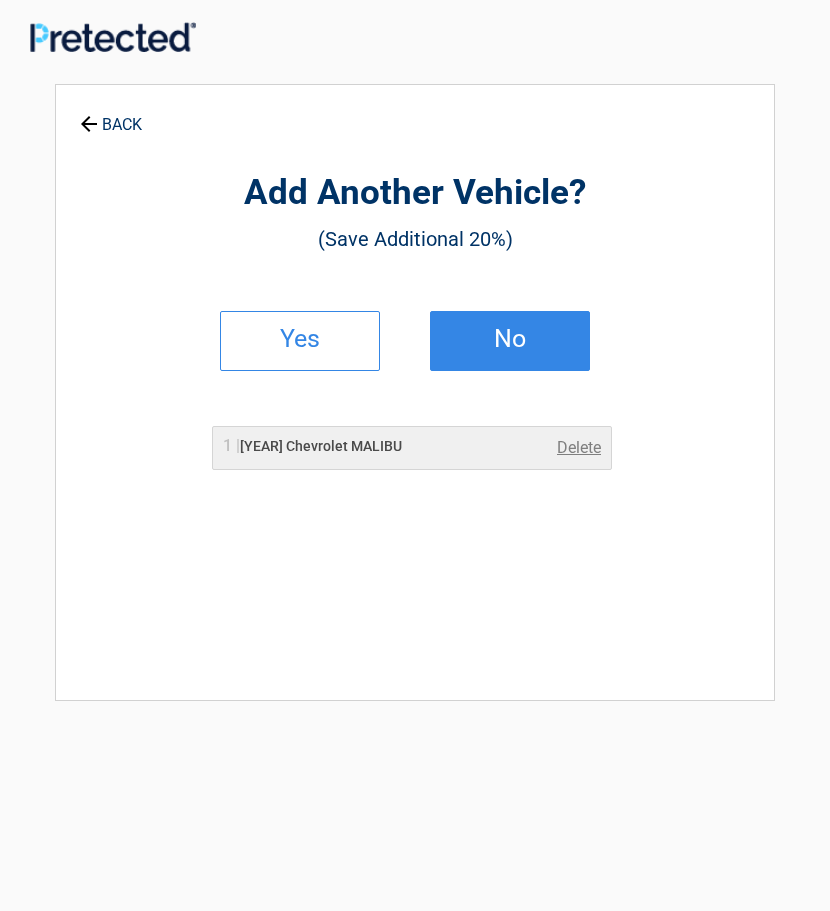 click on "No" at bounding box center [510, 339] 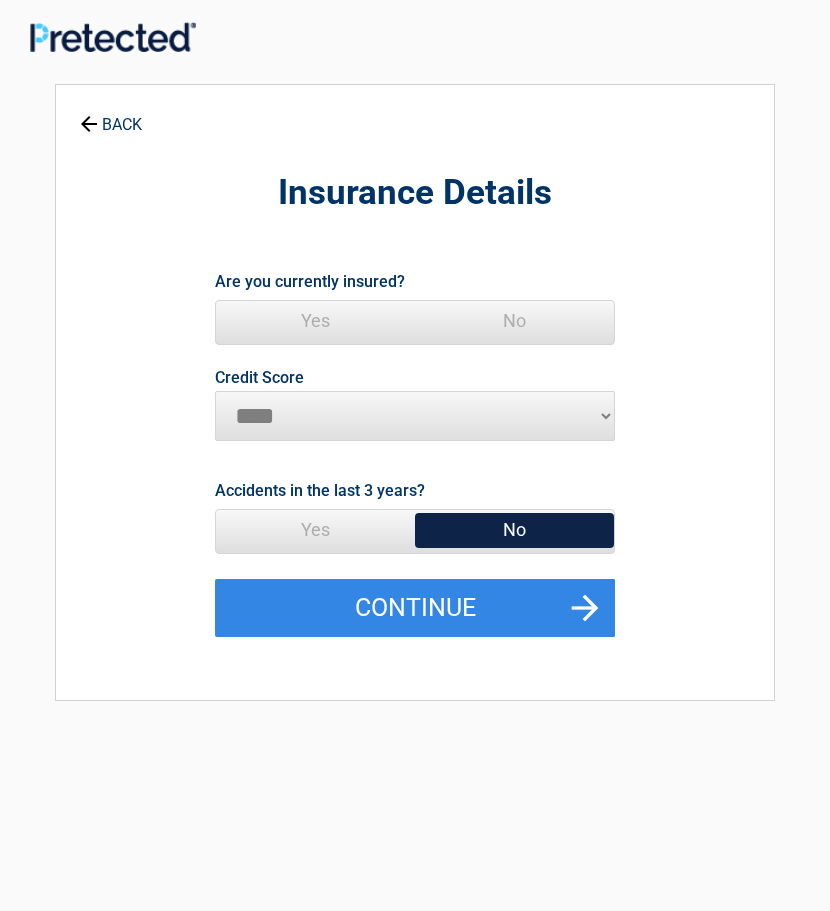 click on "Yes" at bounding box center [315, 321] 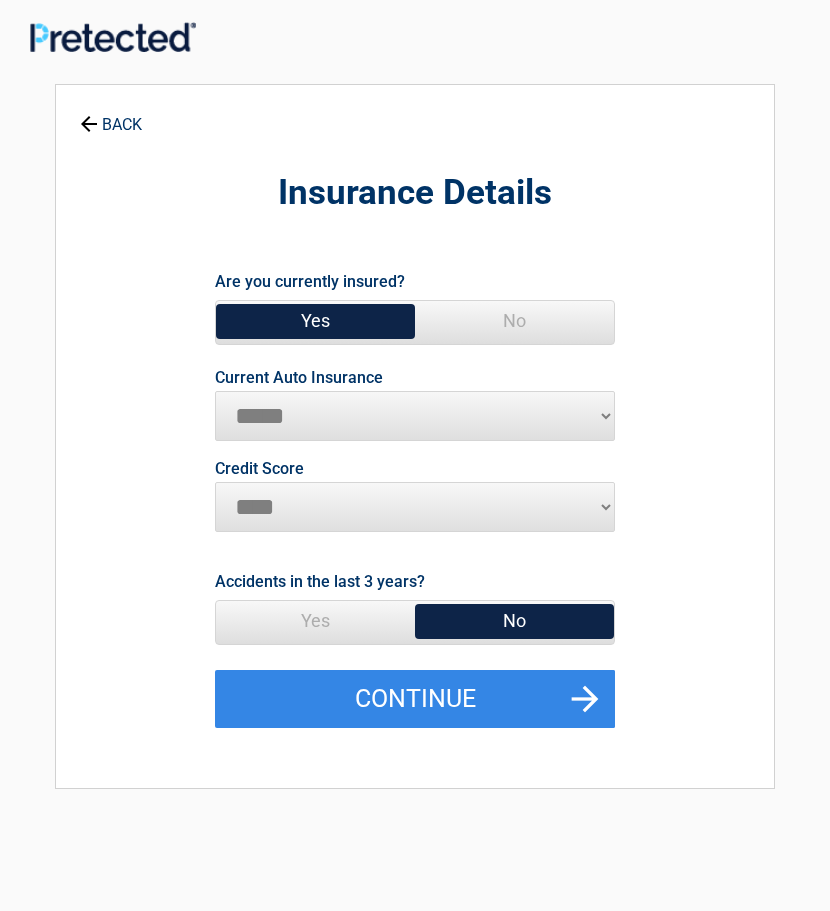 click on "**********" at bounding box center (415, 416) 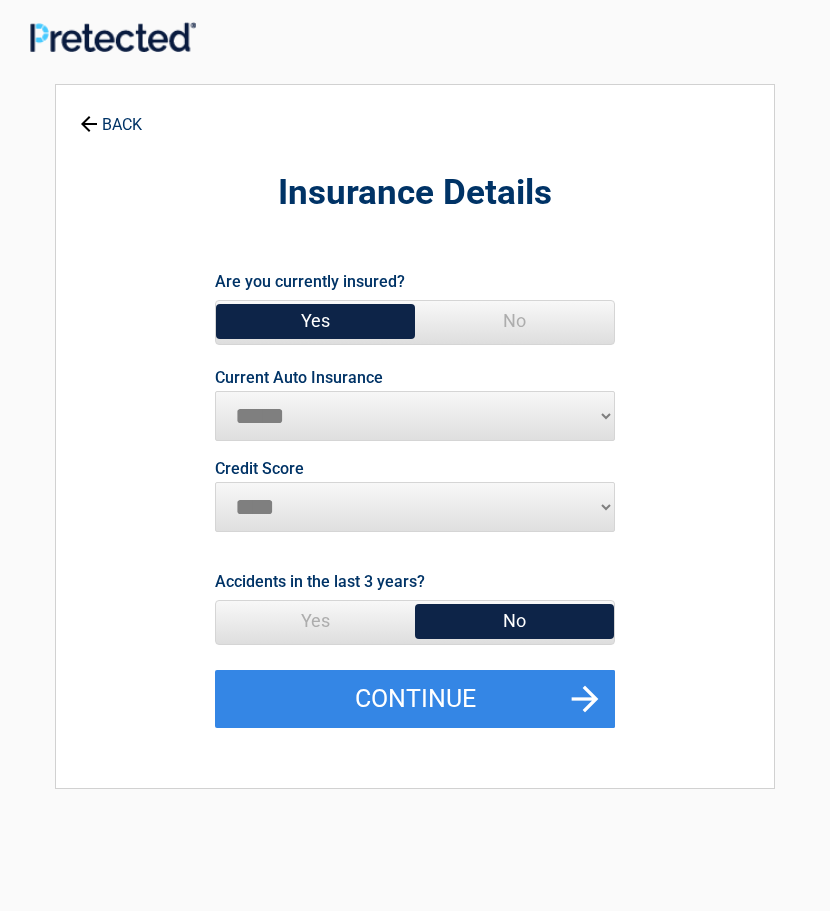 select on "**********" 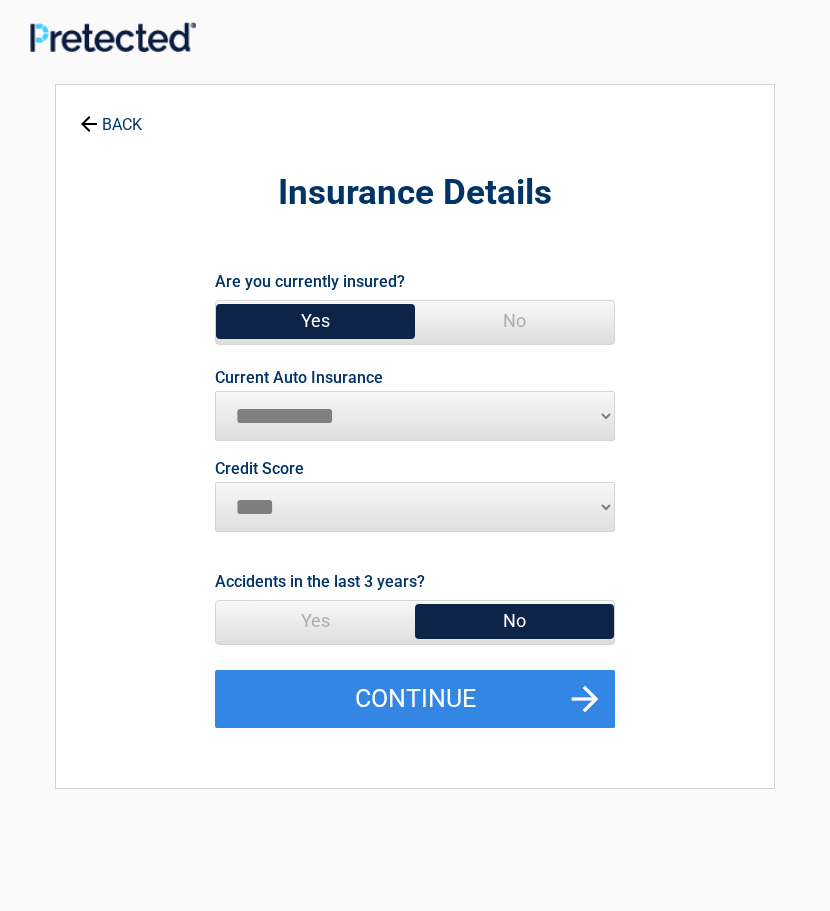 click on "**********" at bounding box center [415, 416] 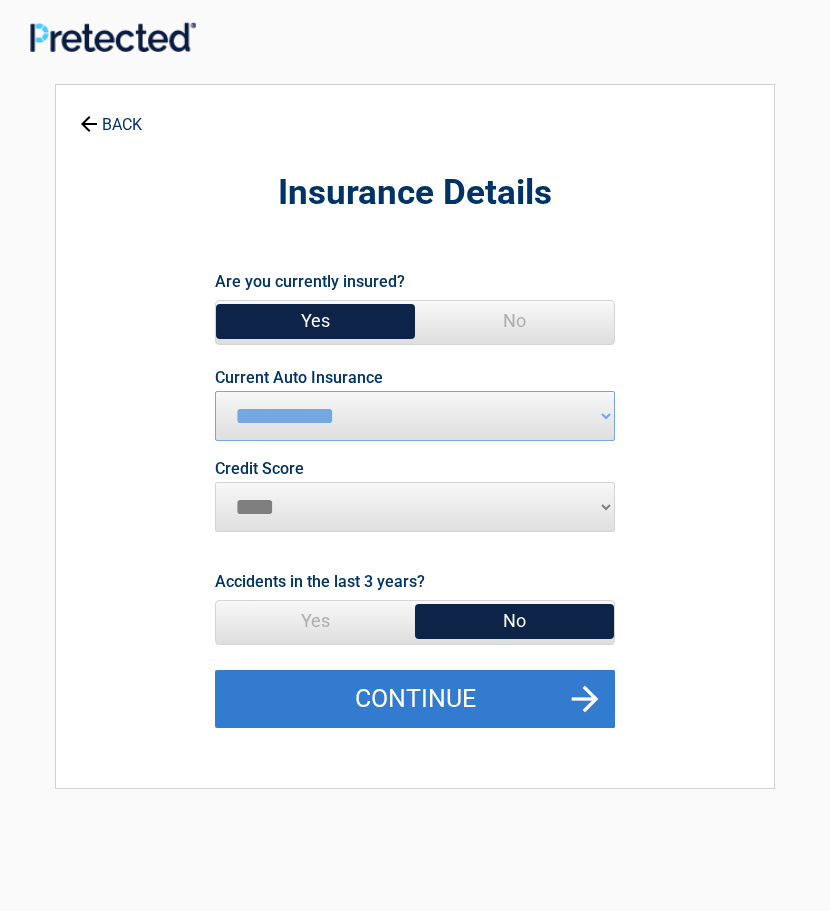 click on "Continue" at bounding box center [415, 699] 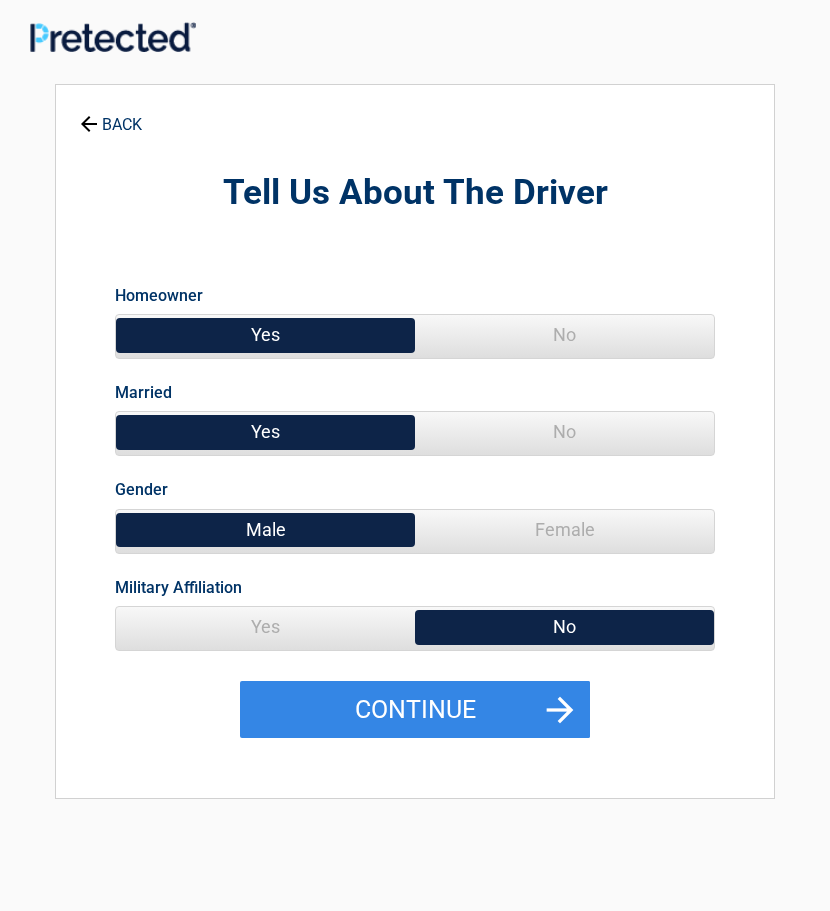 click on "No" at bounding box center (564, 432) 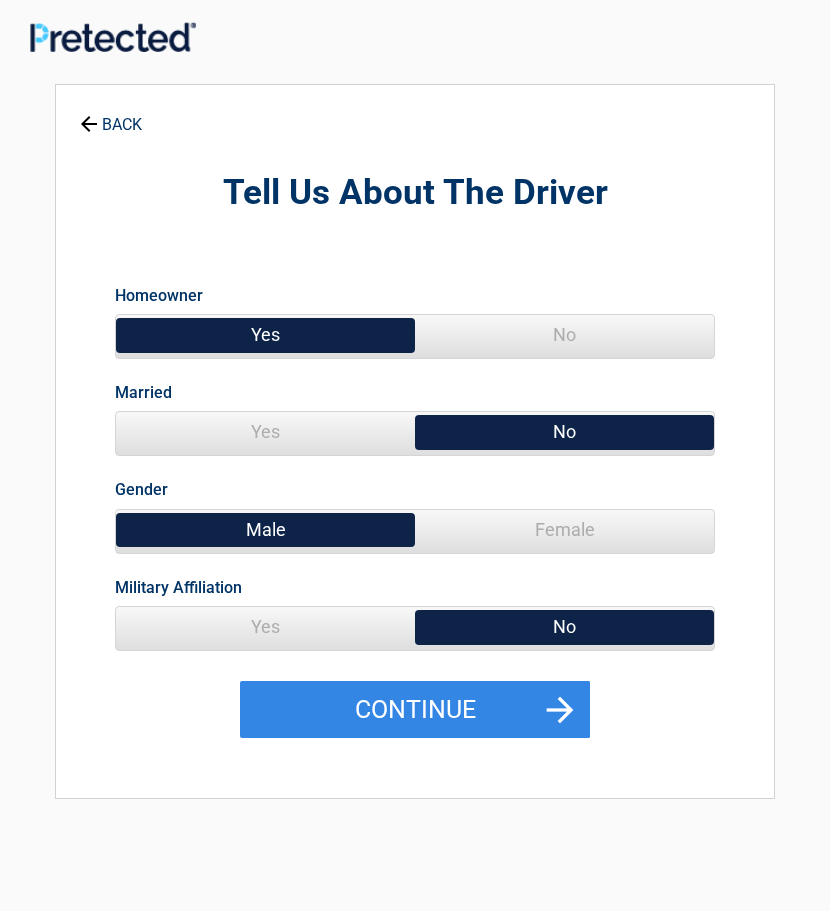 click on "Female" at bounding box center [564, 530] 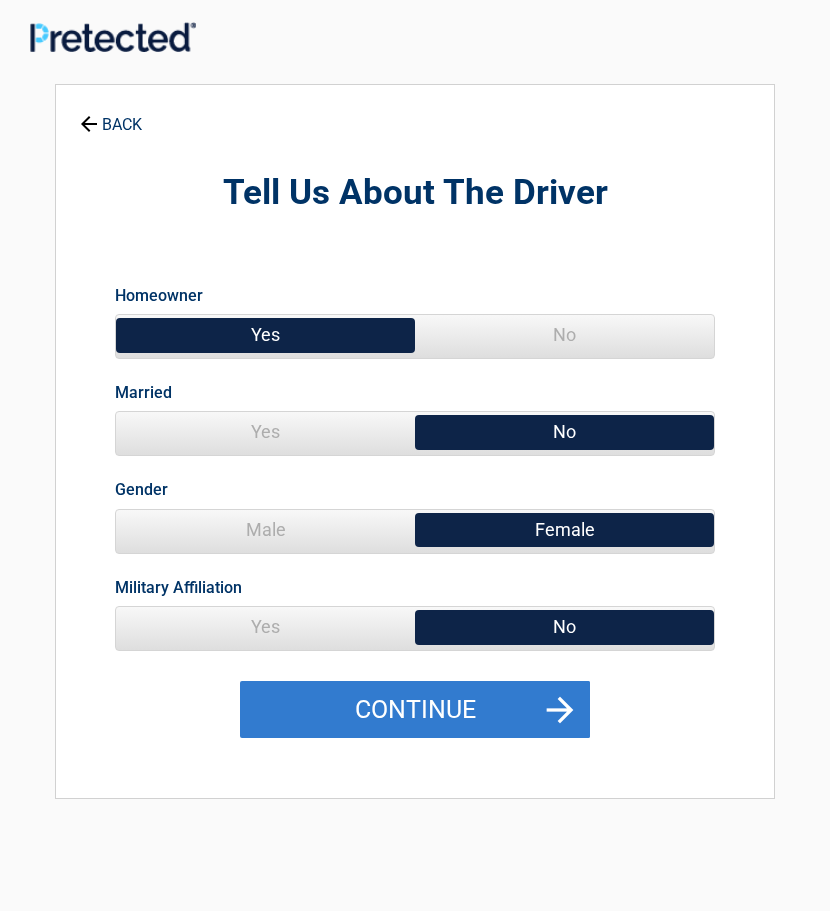 click on "Continue" at bounding box center (415, 710) 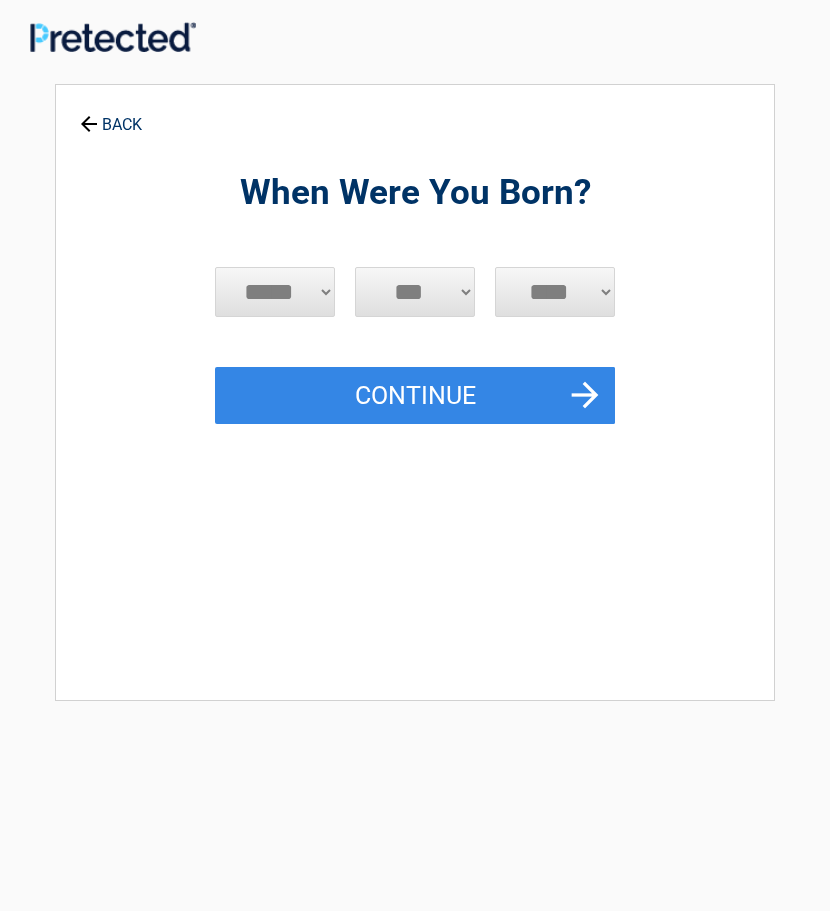 click on "*****
***
***
***
***
***
***
***
***
***
***
***
***" at bounding box center [275, 292] 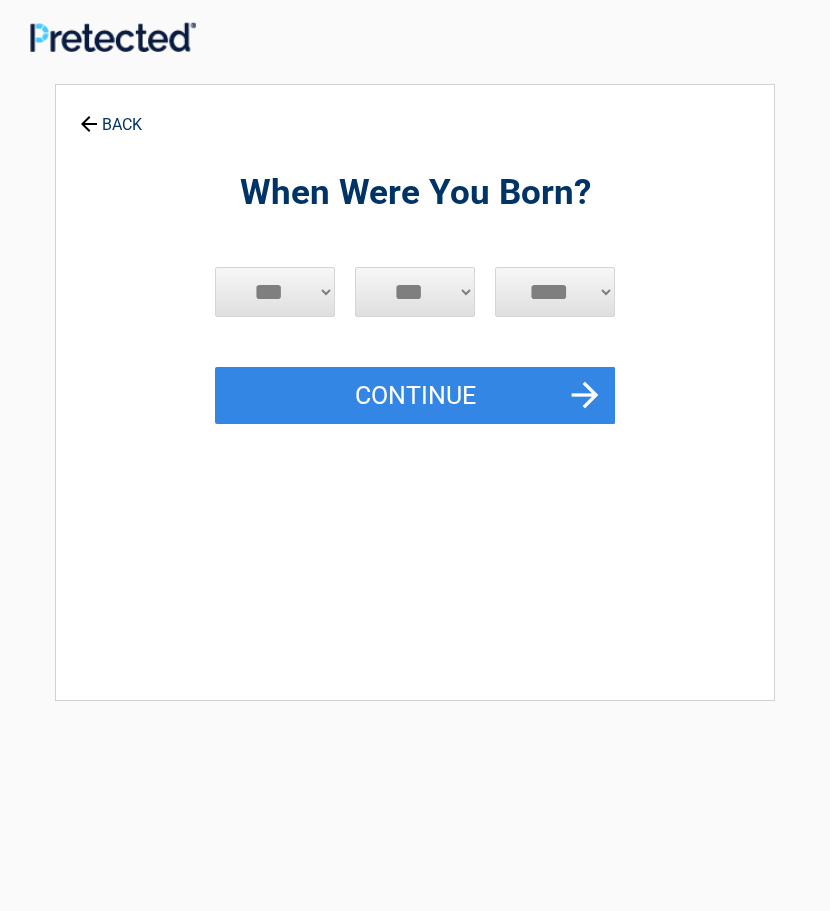 click on "*****
***
***
***
***
***
***
***
***
***
***
***
***" at bounding box center (275, 292) 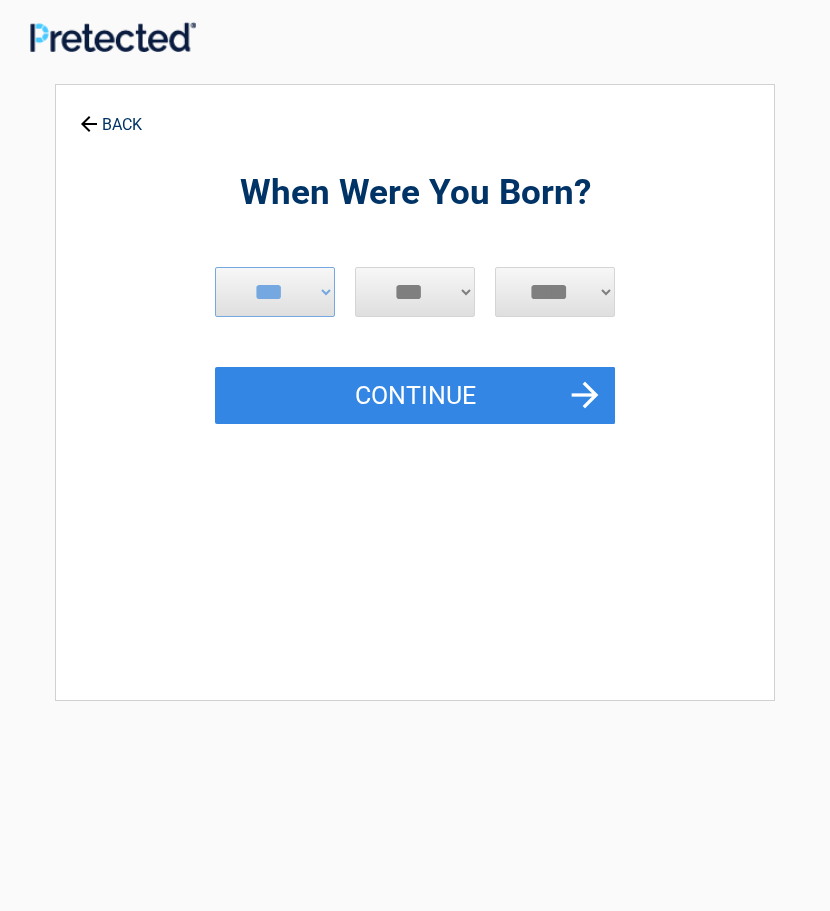 click on "*** * * * * * * * * * ** ** ** ** ** ** ** ** ** ** ** ** ** ** ** ** ** ** ** ** **" at bounding box center [415, 292] 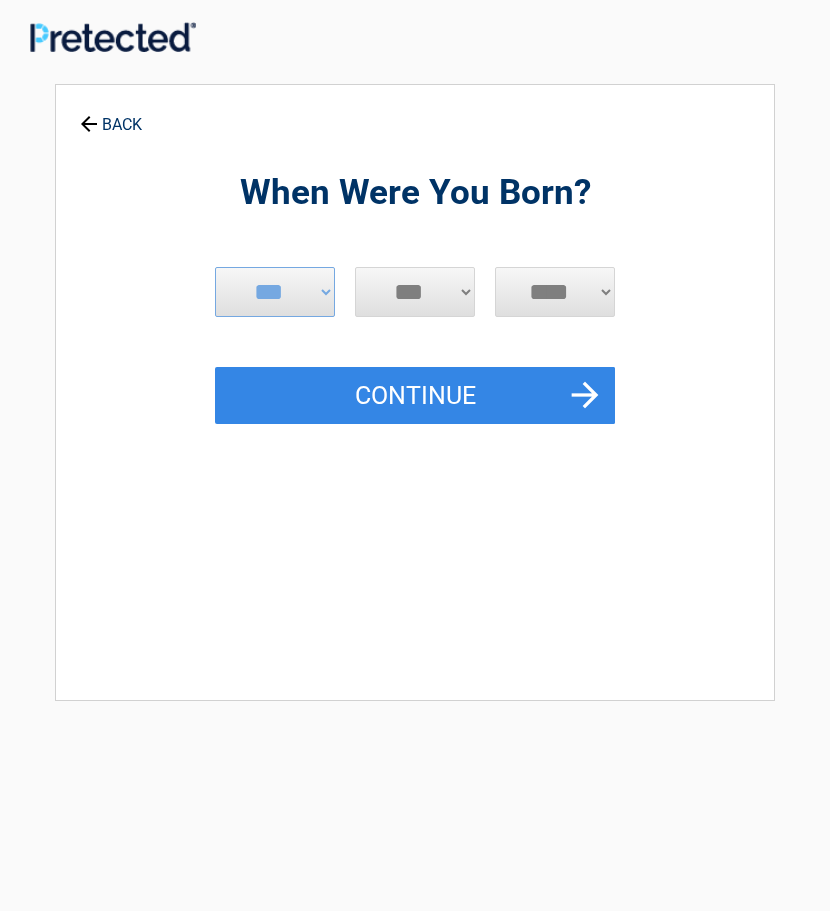 select on "**" 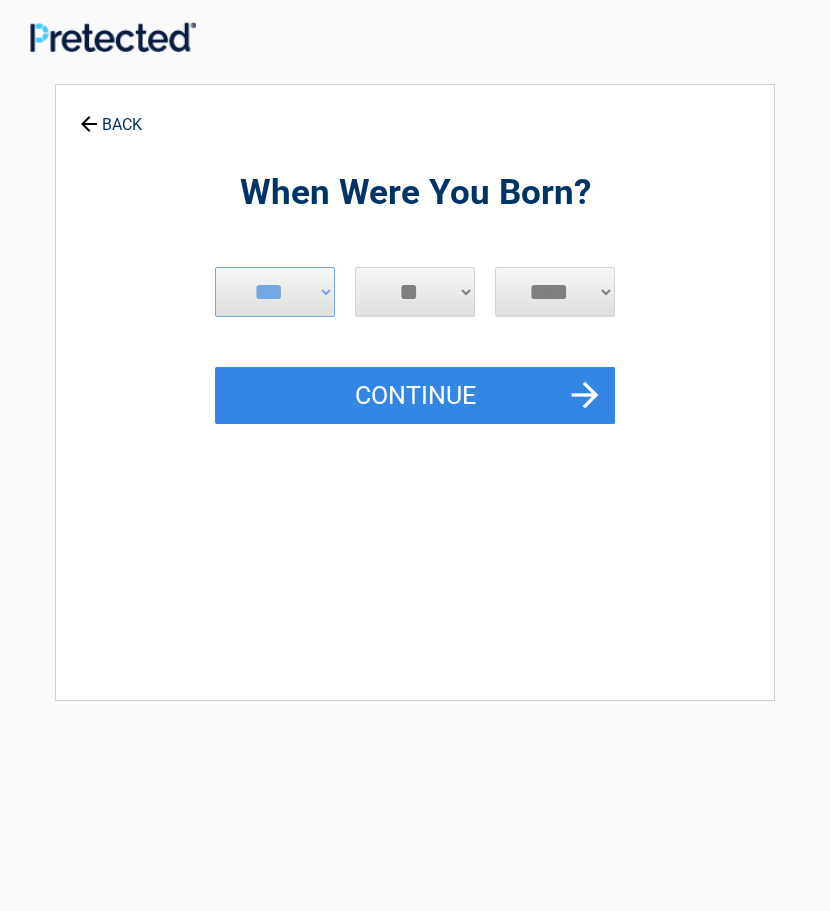 click on "*** * * * * * * * * * ** ** ** ** ** ** ** ** ** ** ** ** ** ** ** ** ** ** ** ** **" at bounding box center [415, 292] 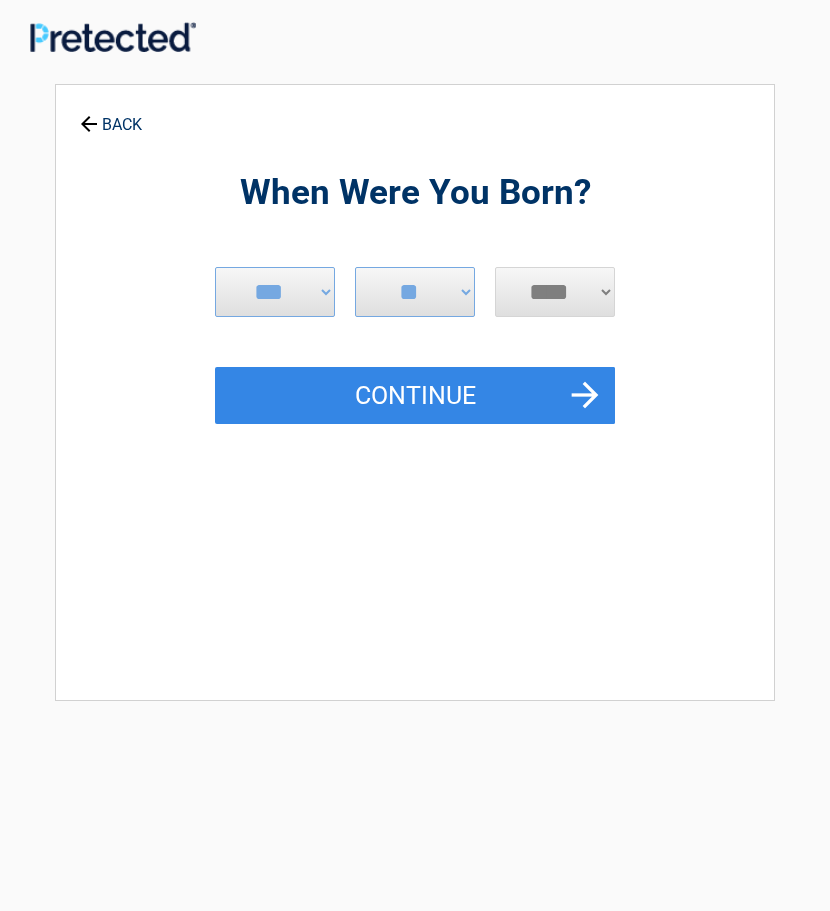 select on "****" 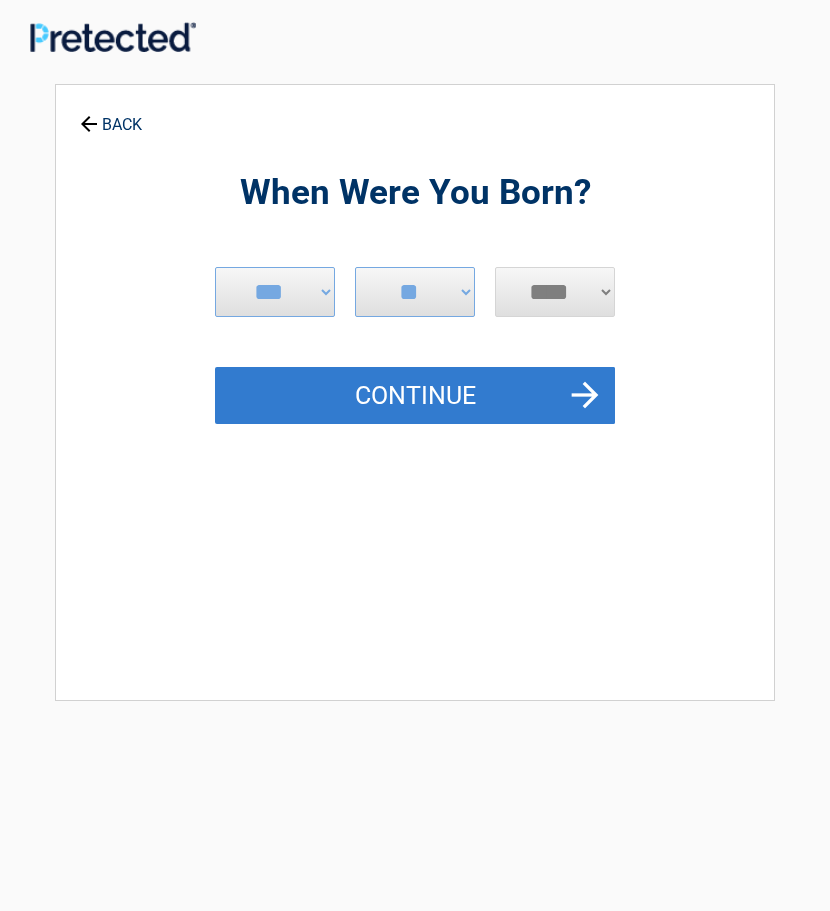 click on "Continue" at bounding box center (415, 396) 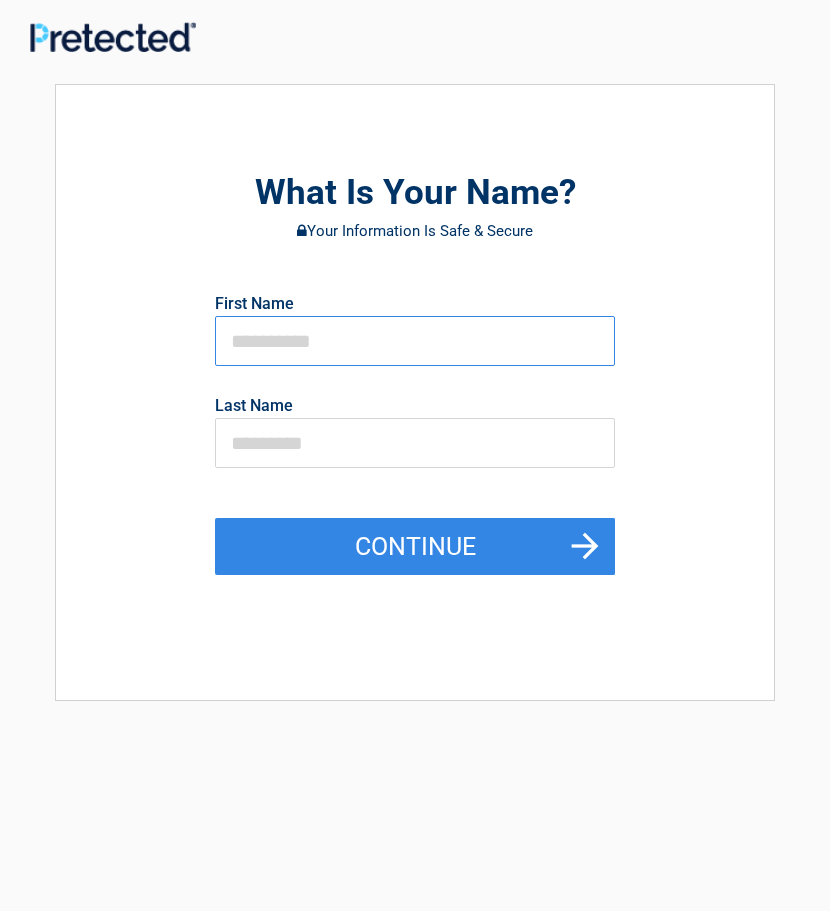 click at bounding box center (415, 341) 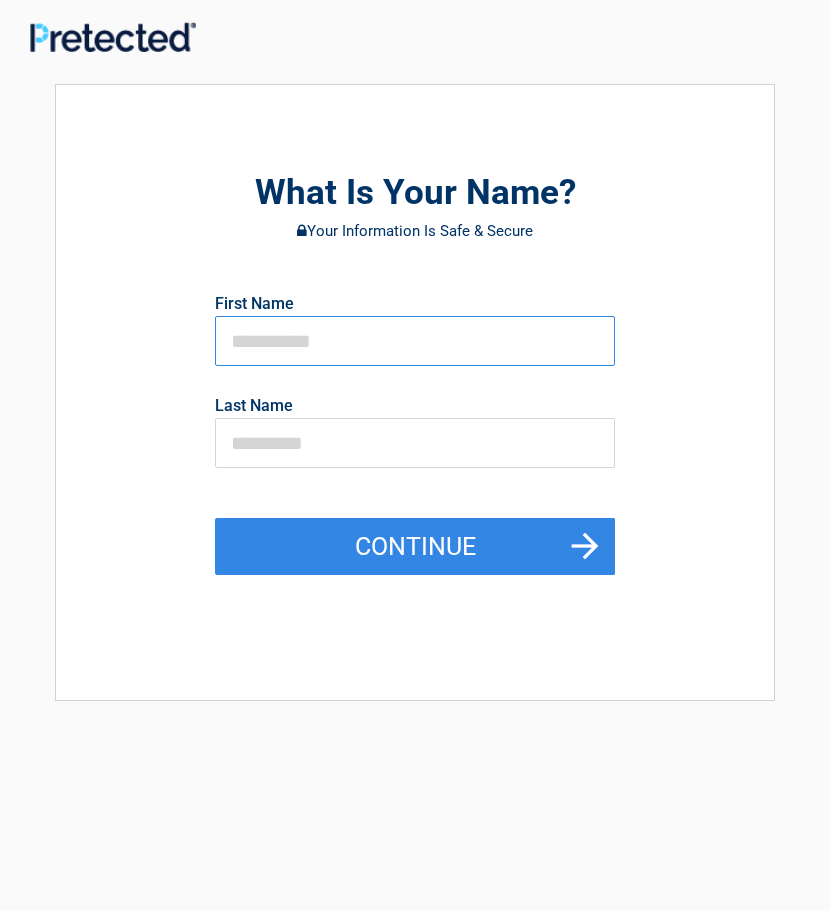 type on "*******" 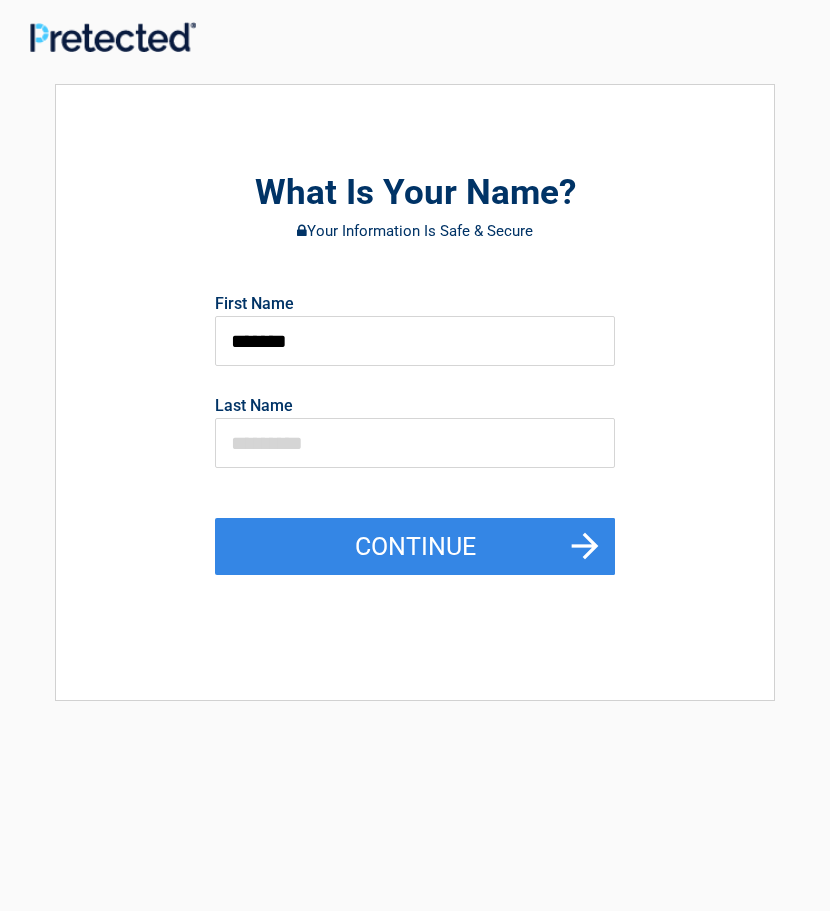 type on "********" 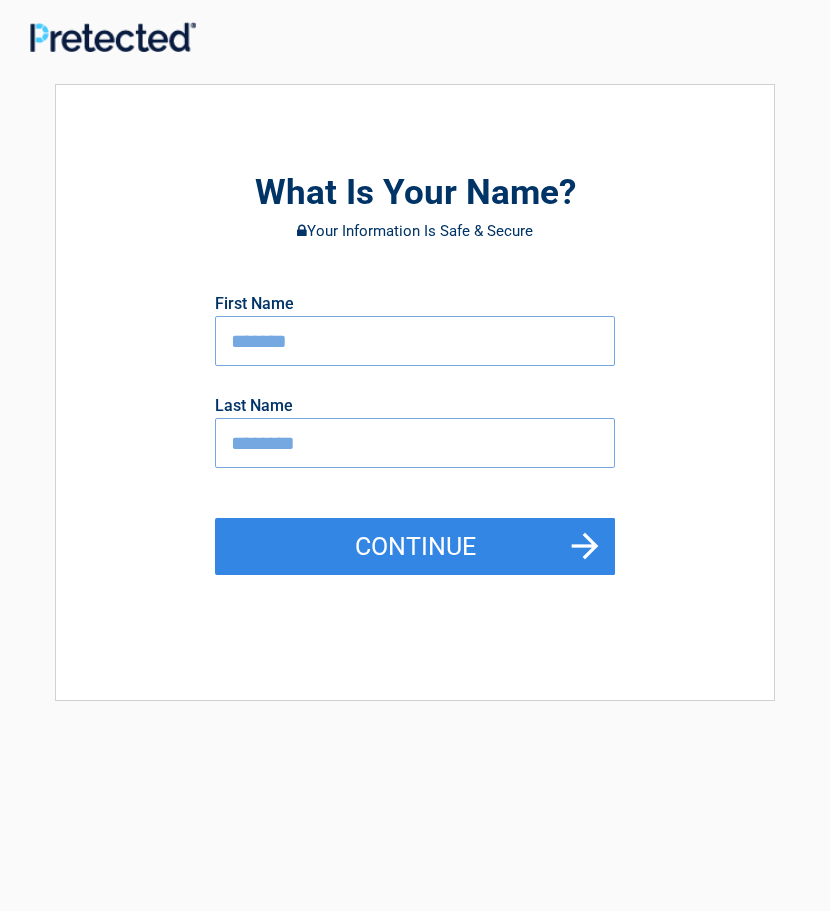 click on "First Name" at bounding box center (254, 304) 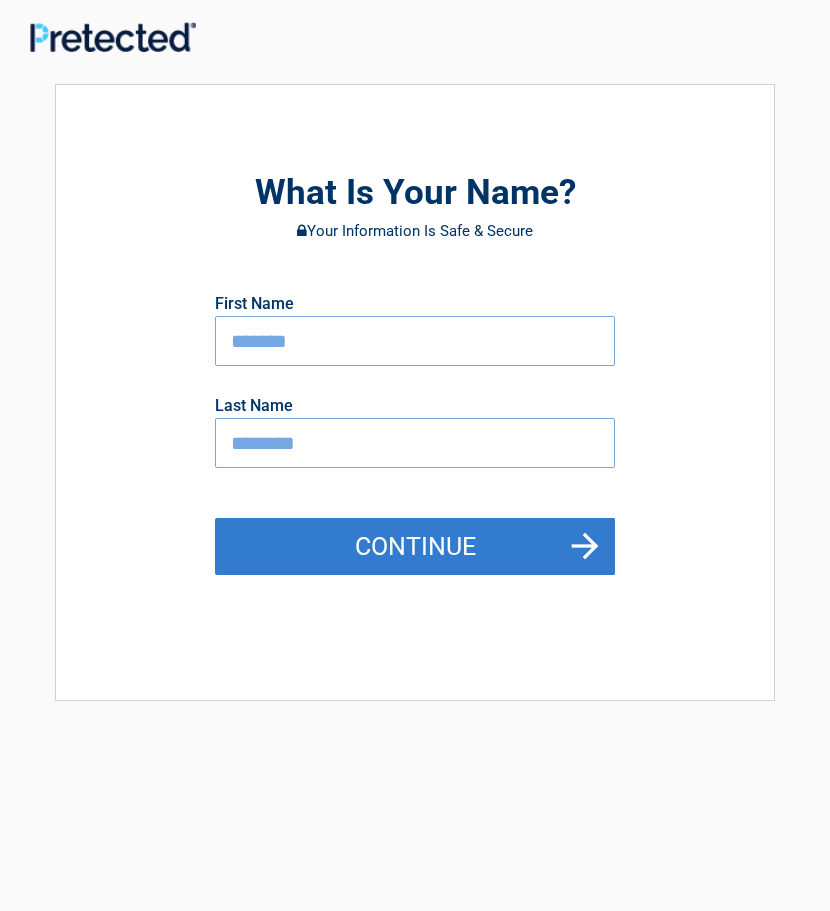 click on "Continue" at bounding box center (415, 547) 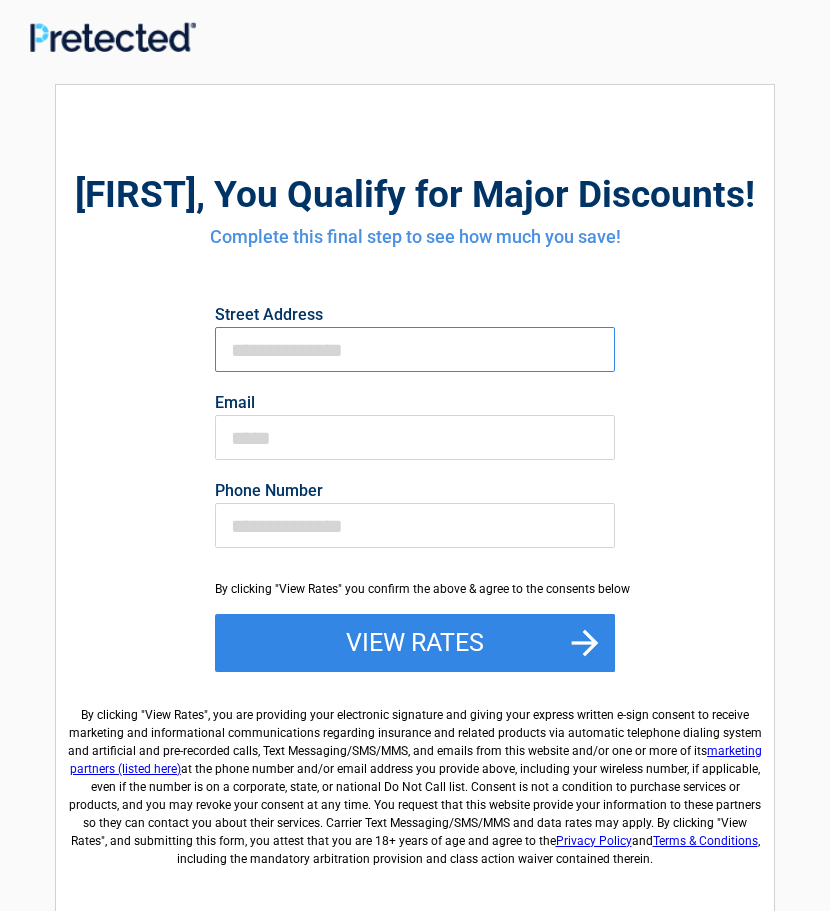 click on "First Name" at bounding box center (415, 349) 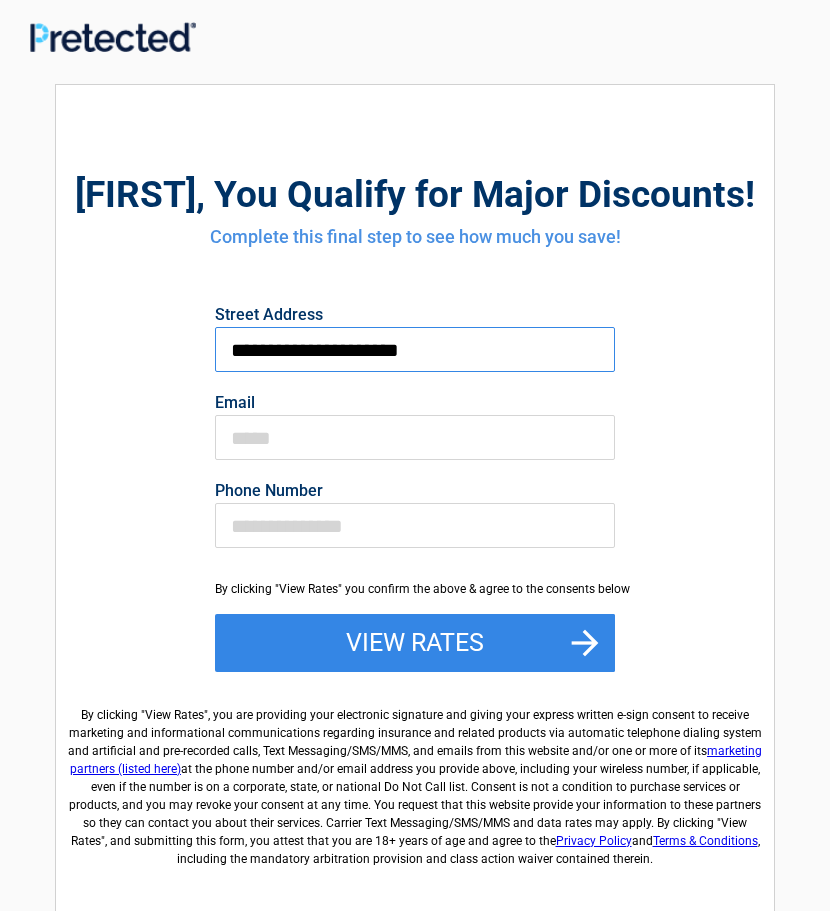 type on "**********" 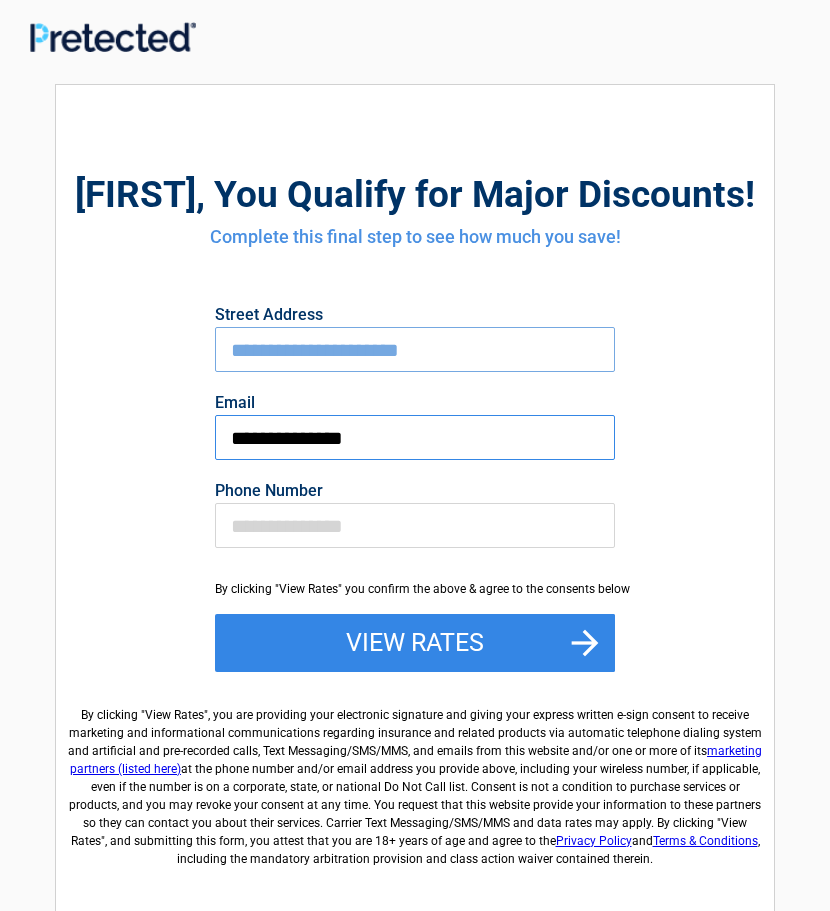 type on "**********" 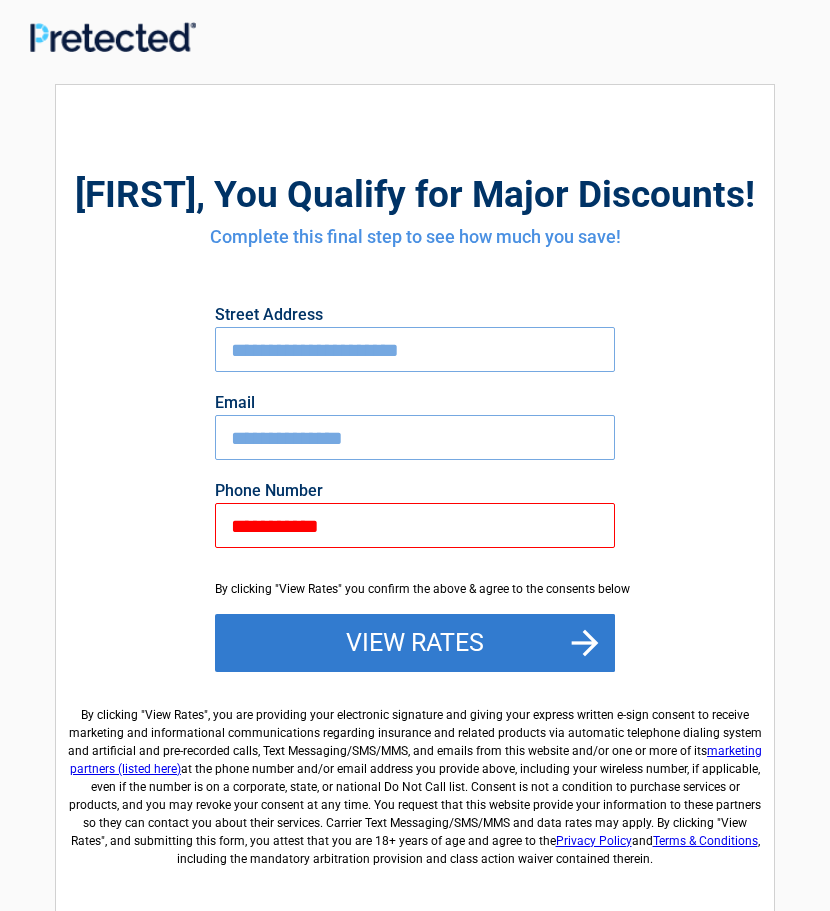 click on "View Rates" at bounding box center [415, 643] 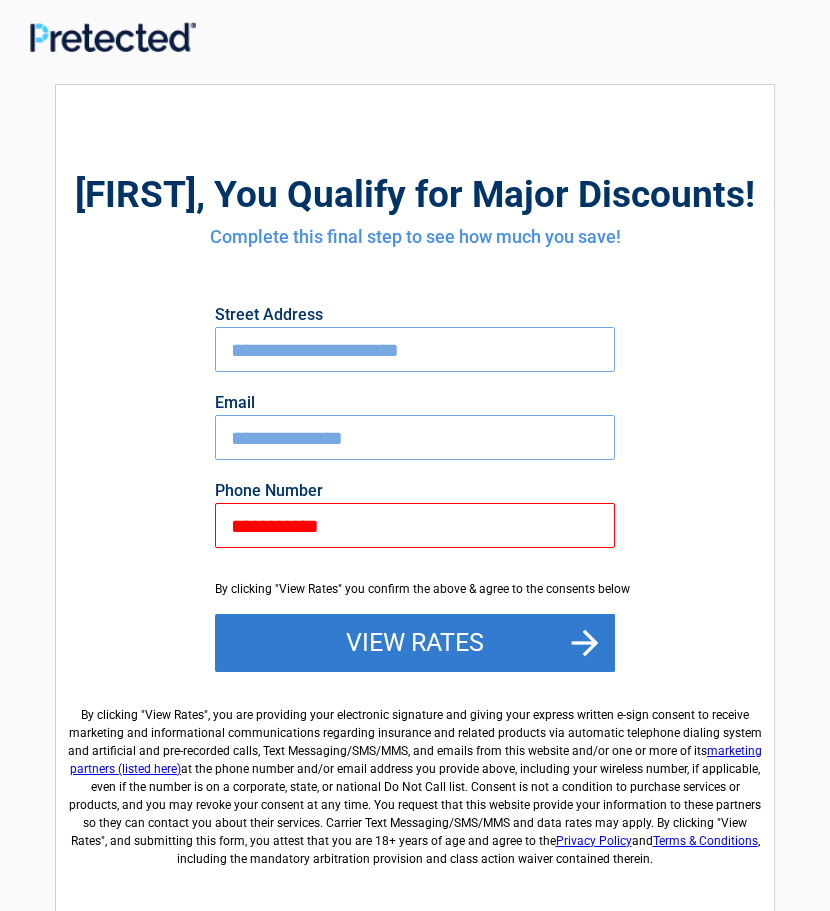 click on "View Rates" at bounding box center (415, 643) 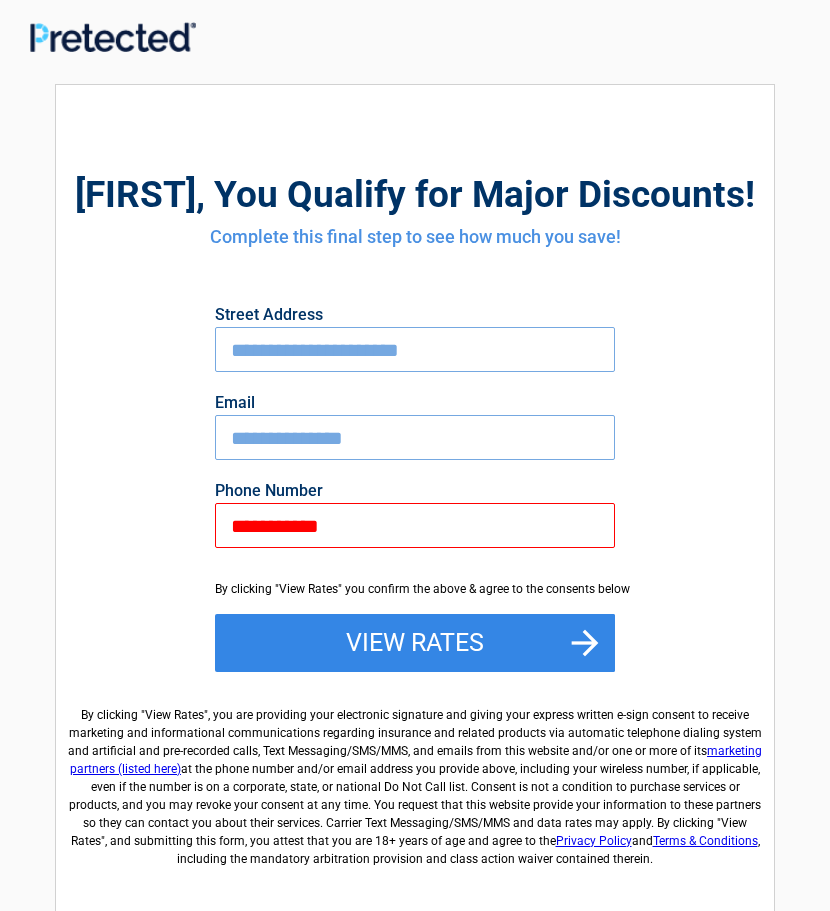 click on "**********" at bounding box center (415, 525) 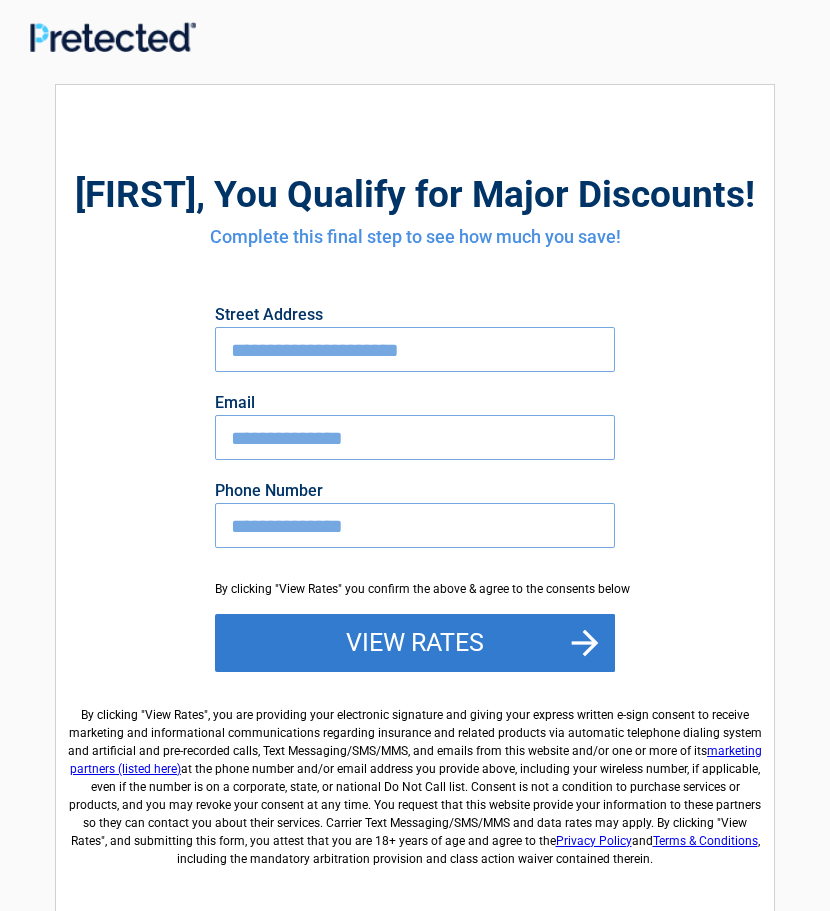type on "**********" 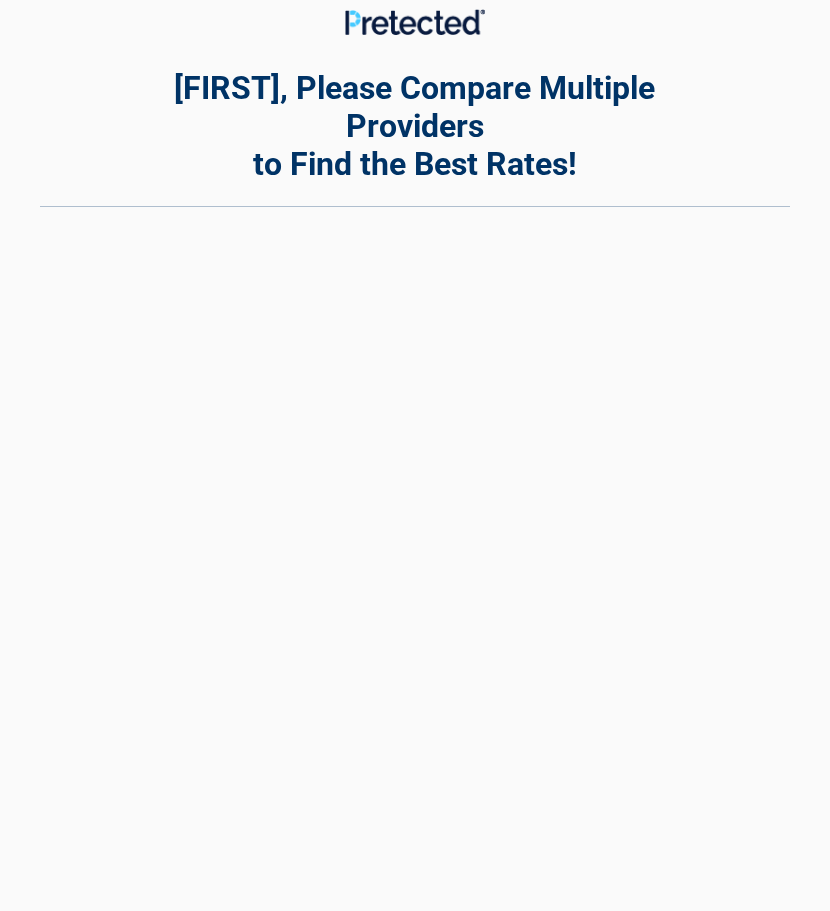 scroll, scrollTop: 0, scrollLeft: 0, axis: both 